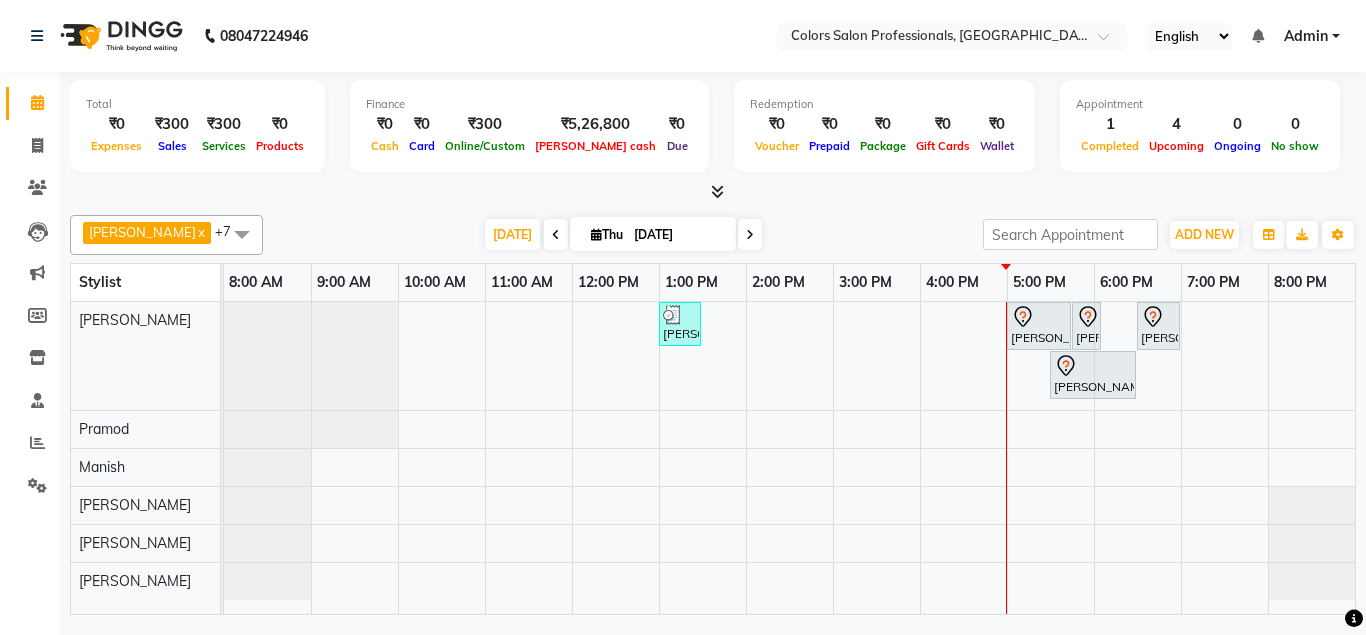 scroll, scrollTop: 0, scrollLeft: 0, axis: both 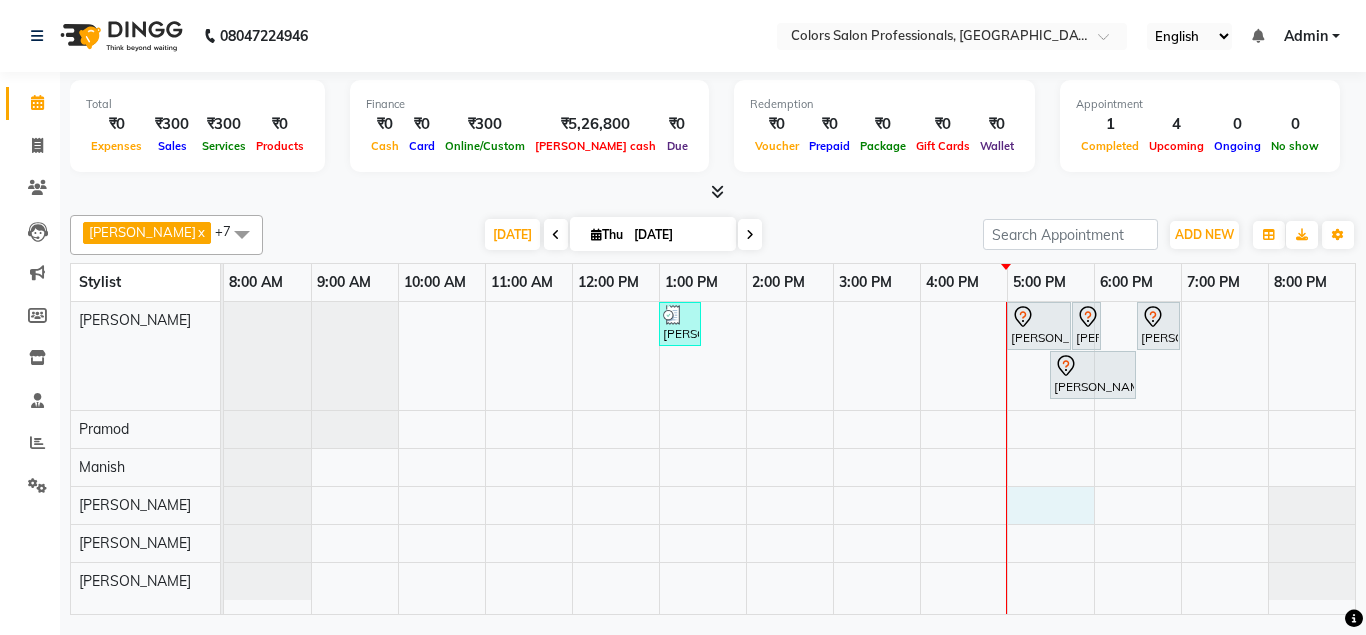 click on "[PERSON_NAME], TK02, 01:00 PM-01:30 PM, Hair wash (shampoo +conditioner)             [PERSON_NAME], TK01, 05:00 PM-05:45 PM, Hair Cut - Hair Cut [DEMOGRAPHIC_DATA]             [PERSON_NAME], TK01, 05:45 PM-06:00 PM, [PERSON_NAME] Slyting             [PERSON_NAME], TK01, 06:30 PM-07:00 PM, Hair Cut - Hair Cut [DEMOGRAPHIC_DATA]             [PERSON_NAME], TK01, 05:30 PM-06:30 PM, Hair Treatment - Hair Spa" at bounding box center [789, 458] 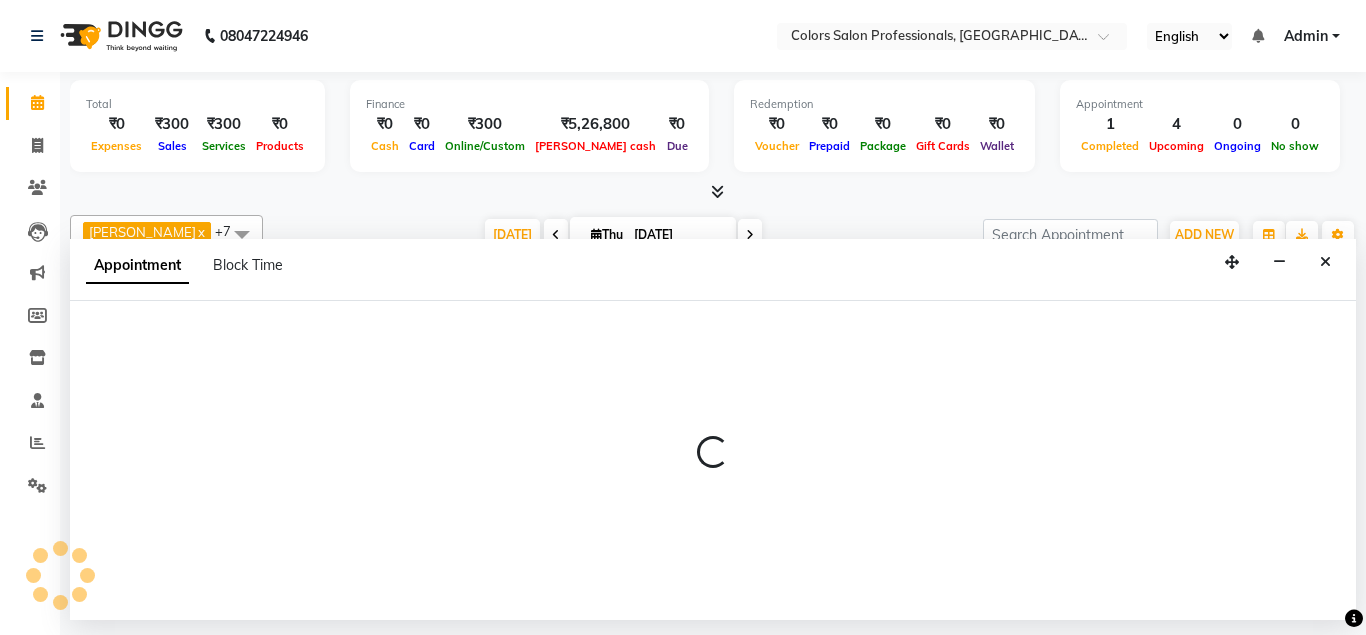 select on "71503" 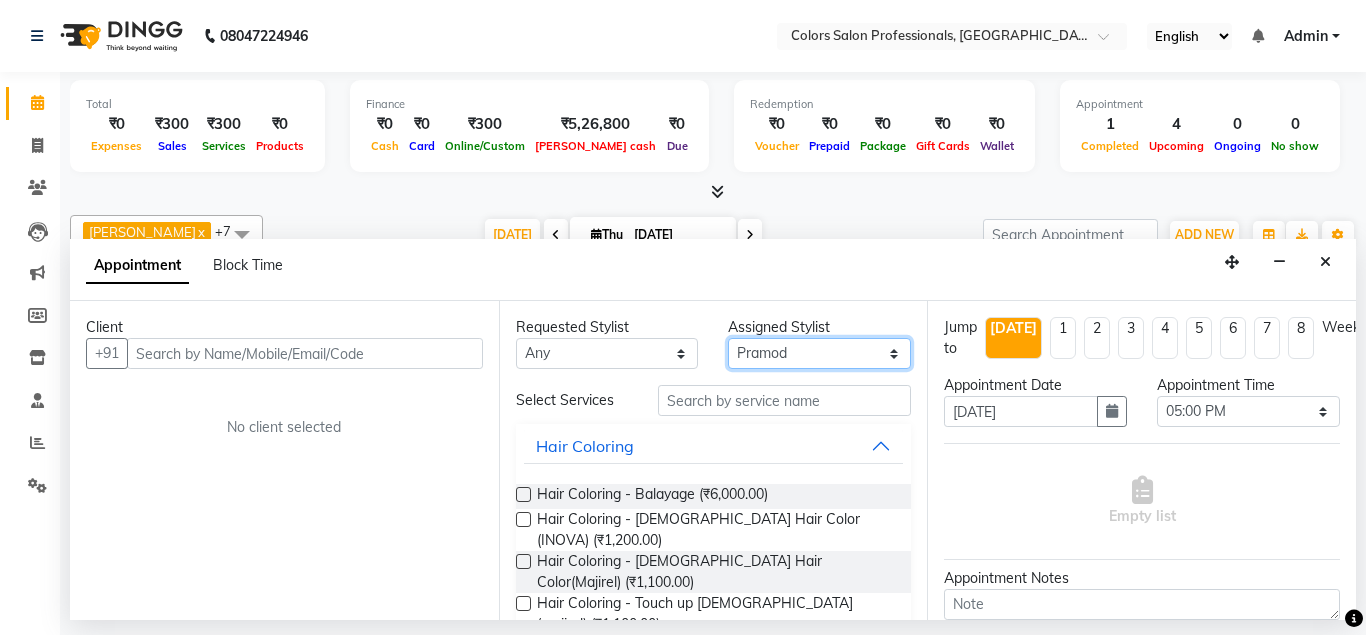 click on "Pramod" at bounding box center (0, 0) 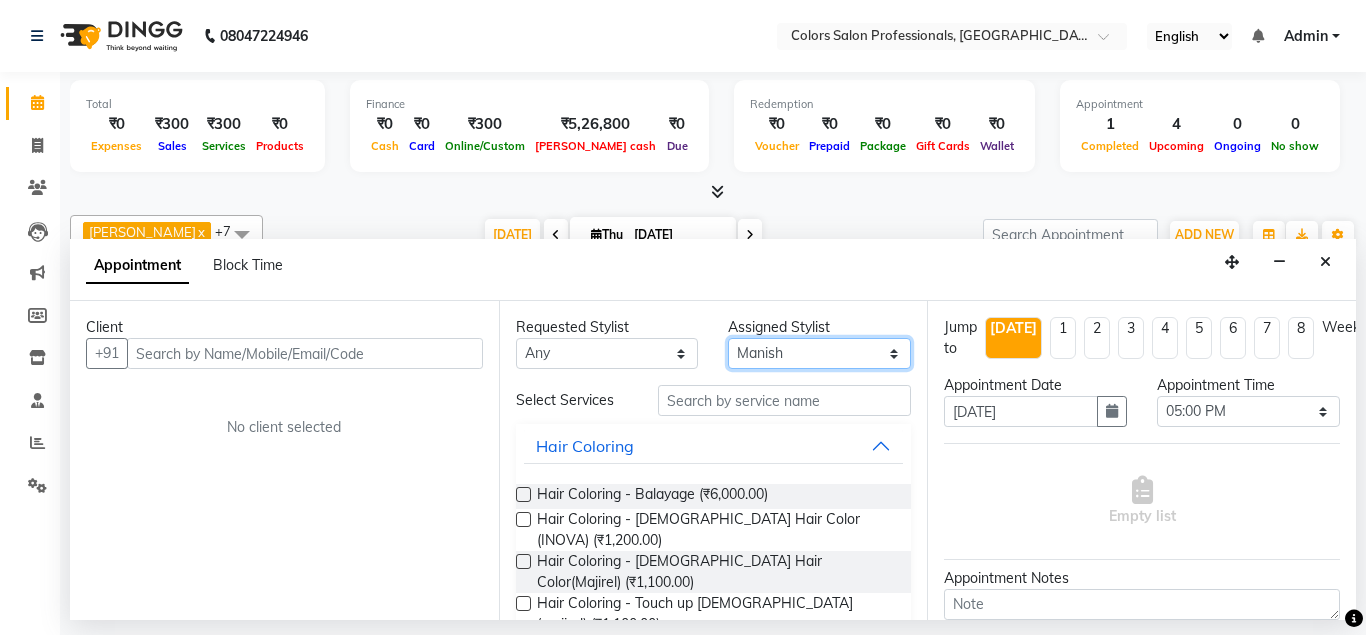 click on "Manish" at bounding box center (0, 0) 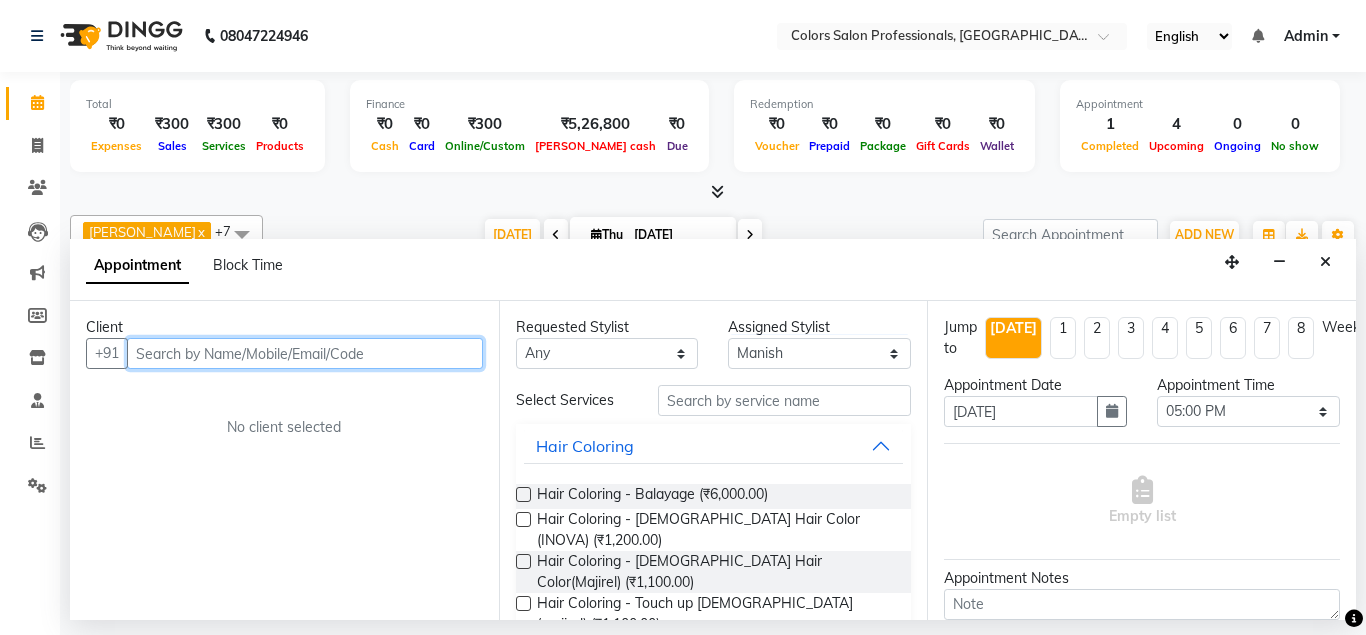 click at bounding box center (305, 353) 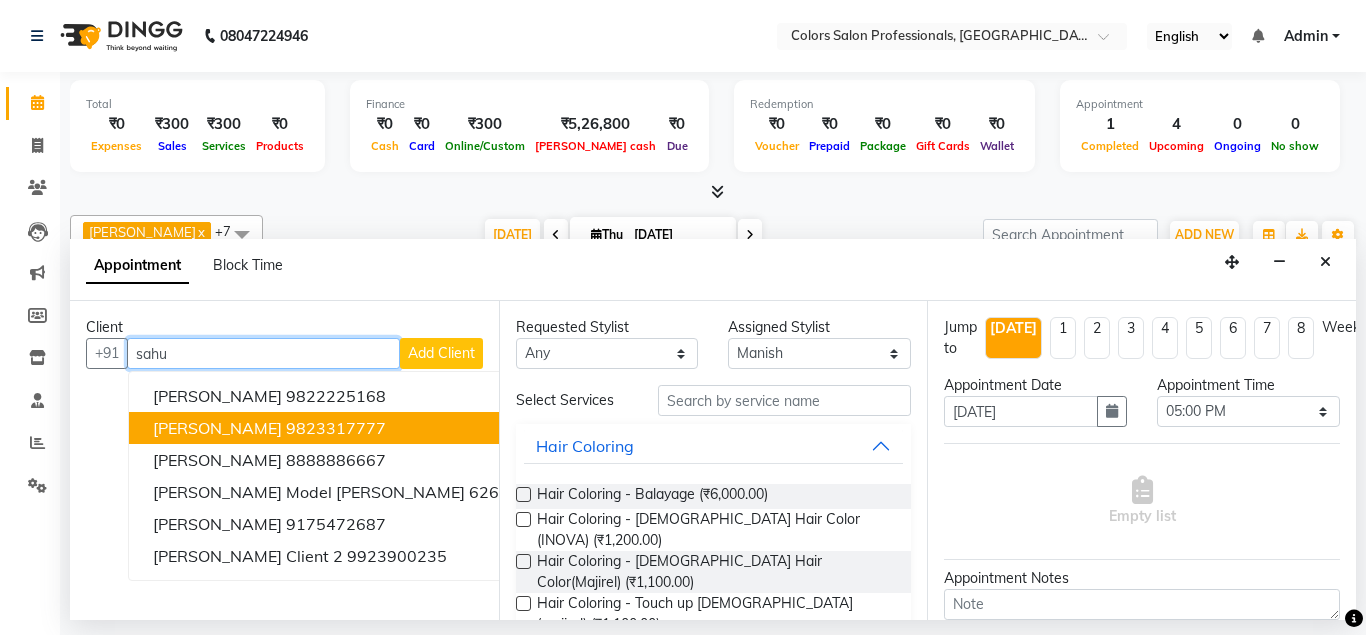 click on "9823317777" at bounding box center (336, 428) 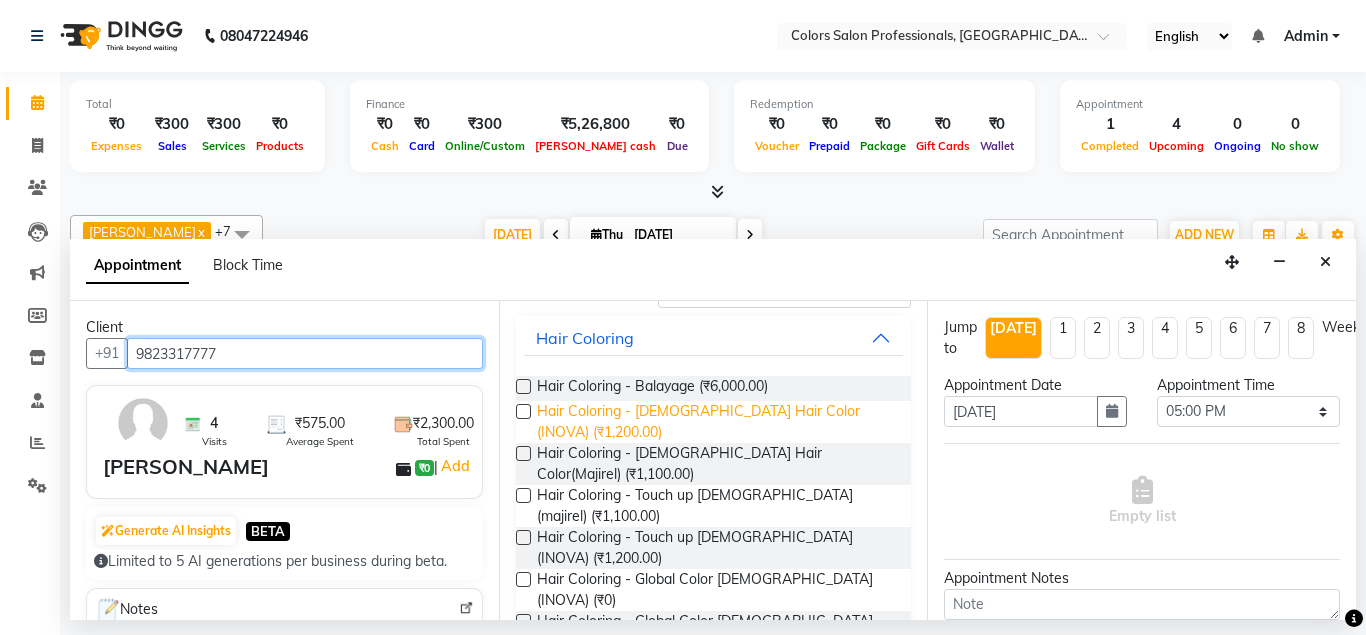 scroll, scrollTop: 0, scrollLeft: 0, axis: both 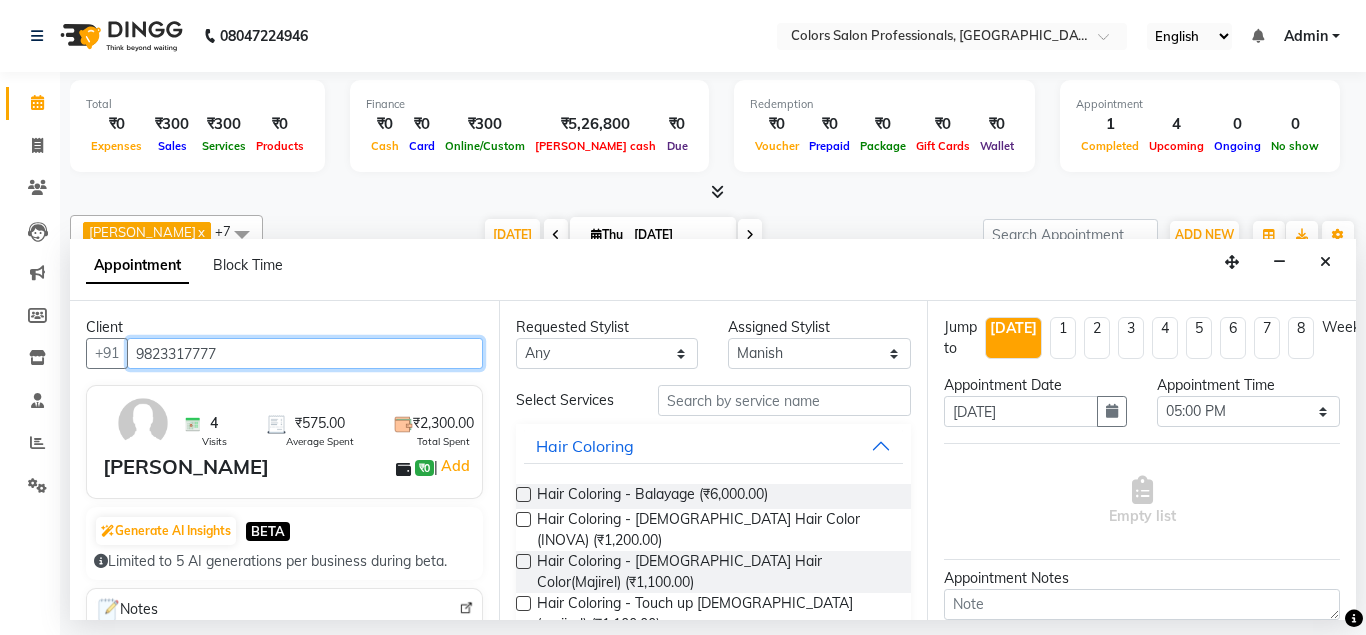 type on "9823317777" 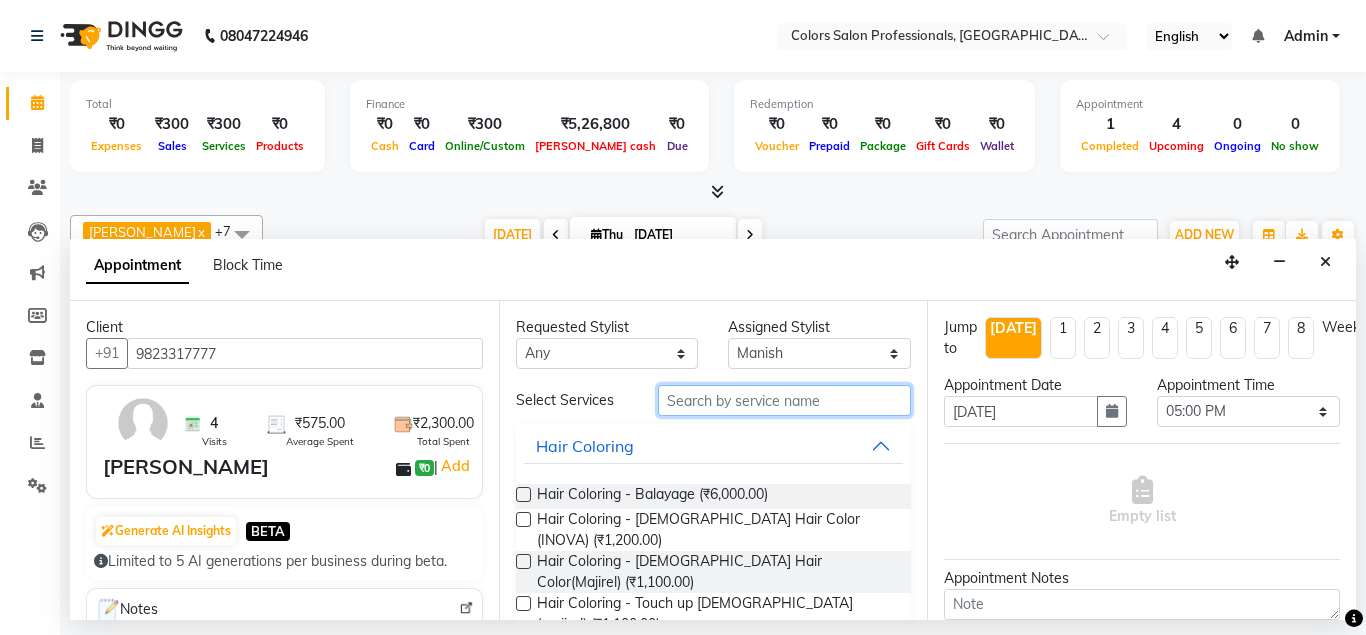 click at bounding box center (785, 400) 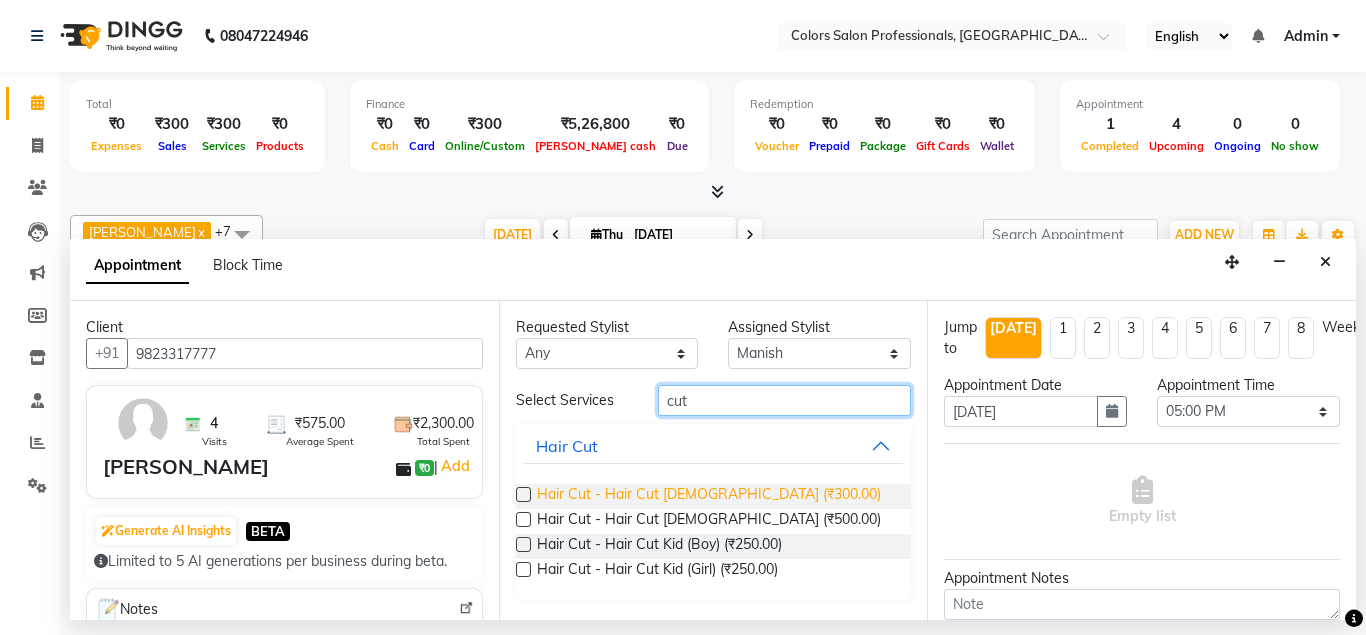 type on "cut" 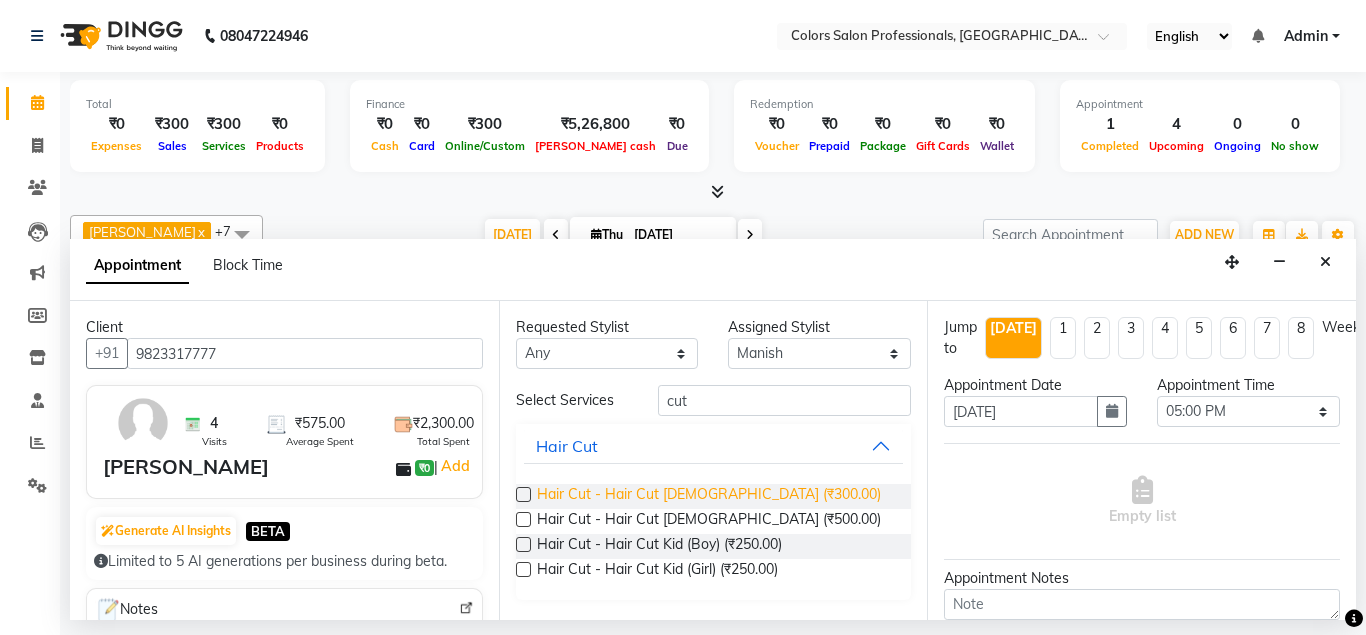click on "Hair Cut - Hair Cut [DEMOGRAPHIC_DATA] (₹300.00)" at bounding box center [709, 496] 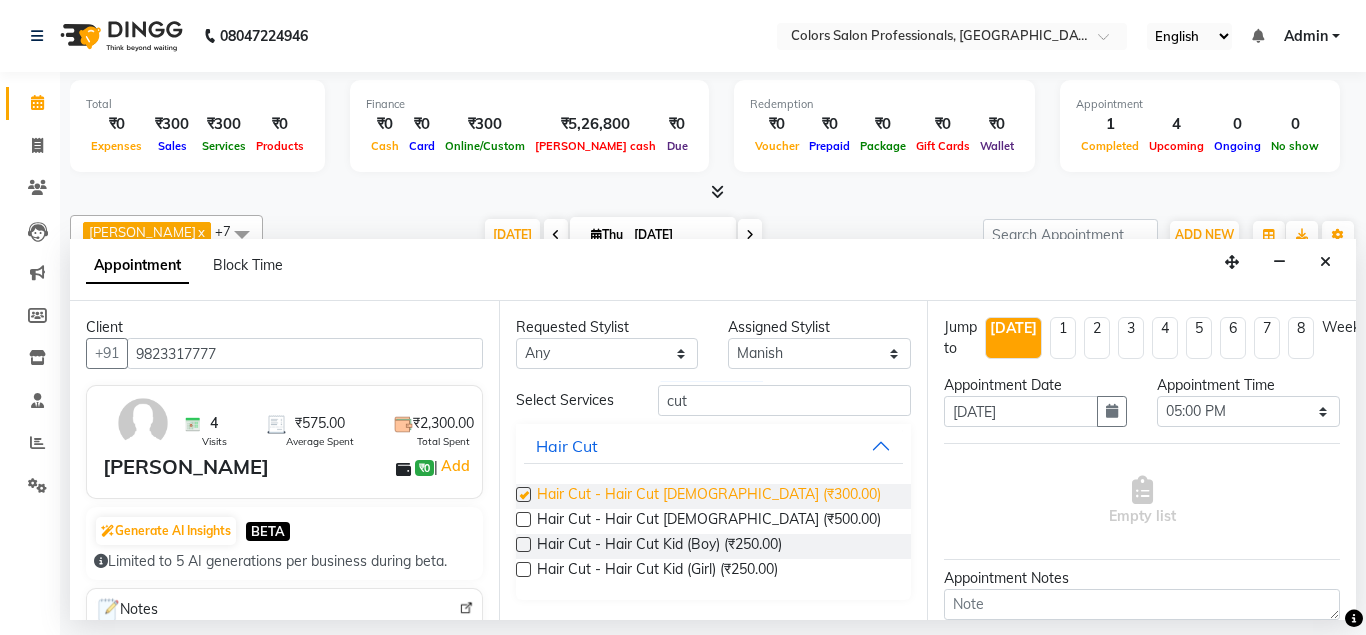 checkbox on "false" 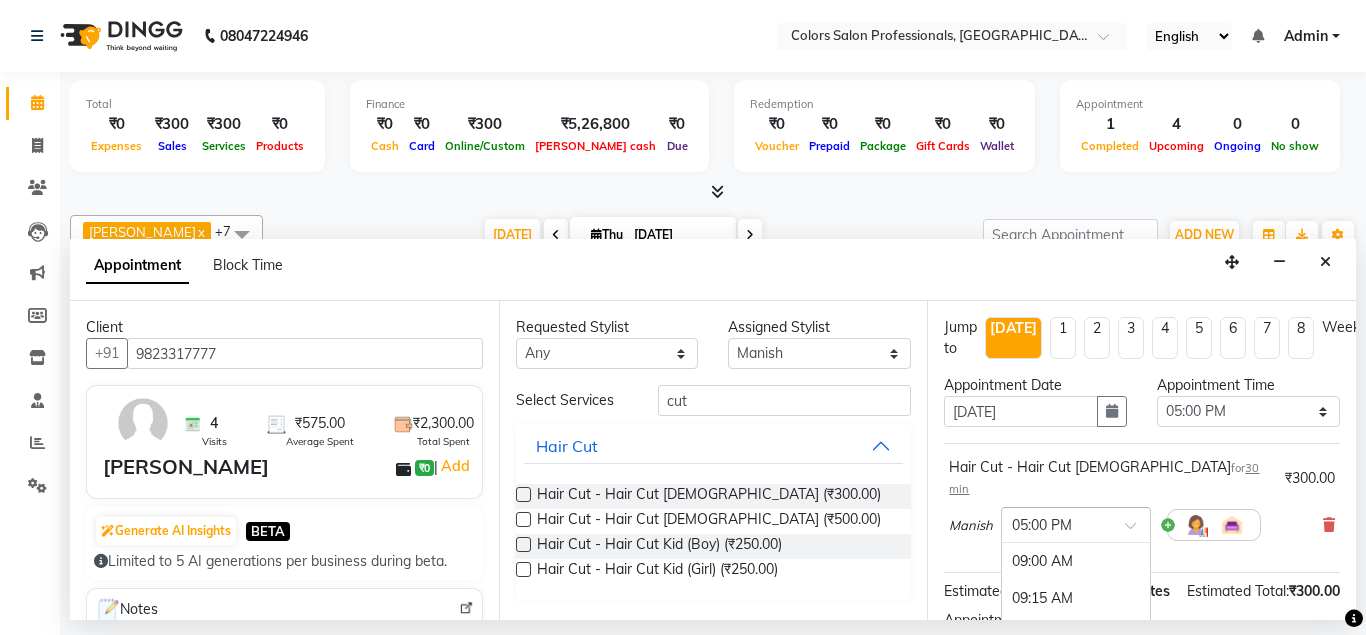 click at bounding box center [1056, 523] 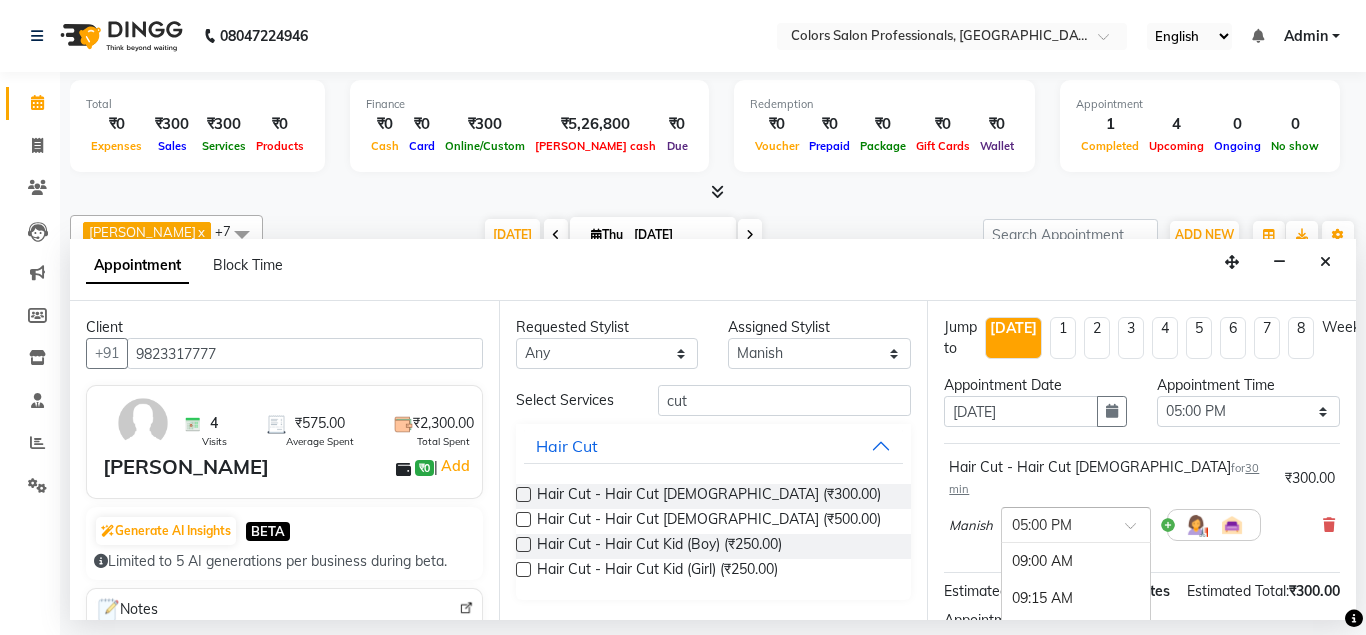 click at bounding box center (1076, 523) 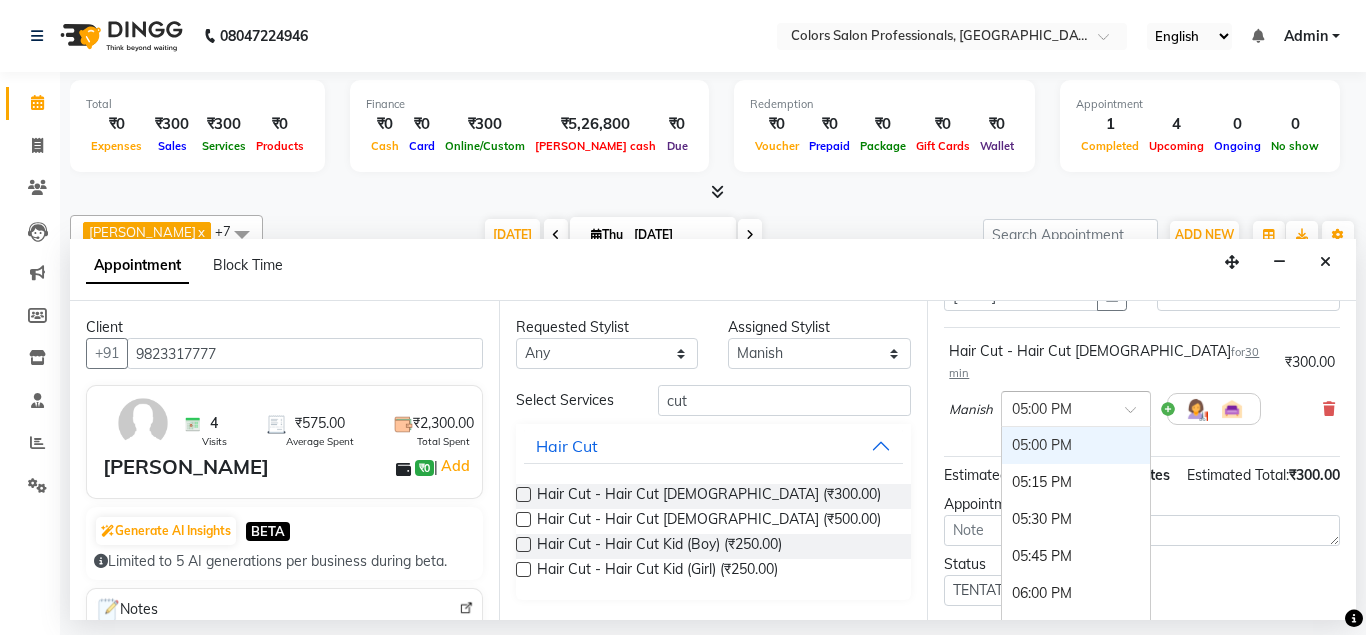 scroll, scrollTop: 207, scrollLeft: 0, axis: vertical 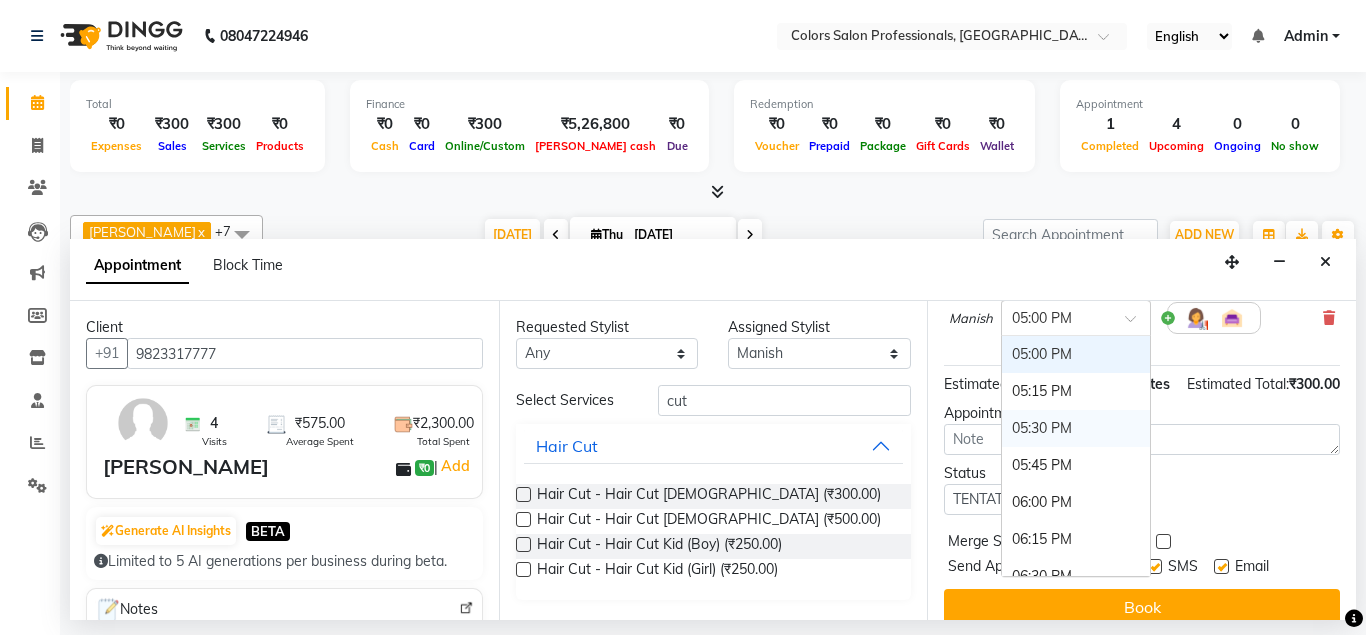 click on "05:30 PM" at bounding box center [1076, 428] 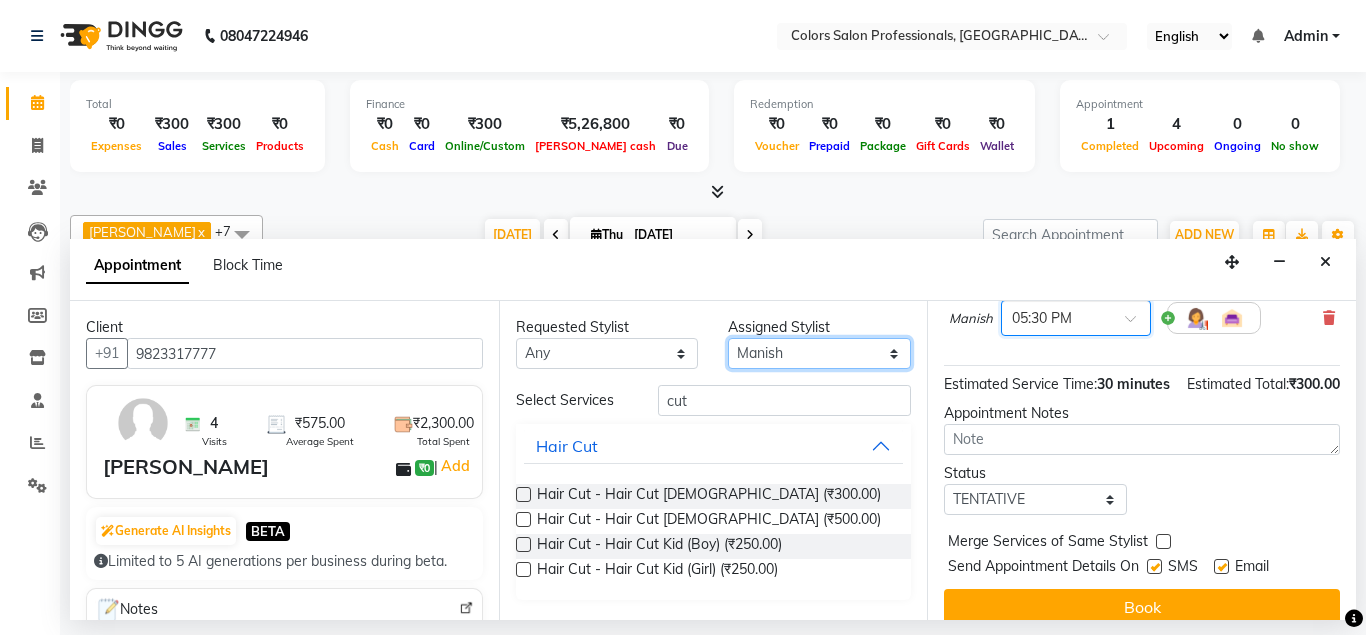 click on "Select [PERSON_NAME] [PERSON_NAME] [PERSON_NAME] [PERSON_NAME]" at bounding box center (819, 353) 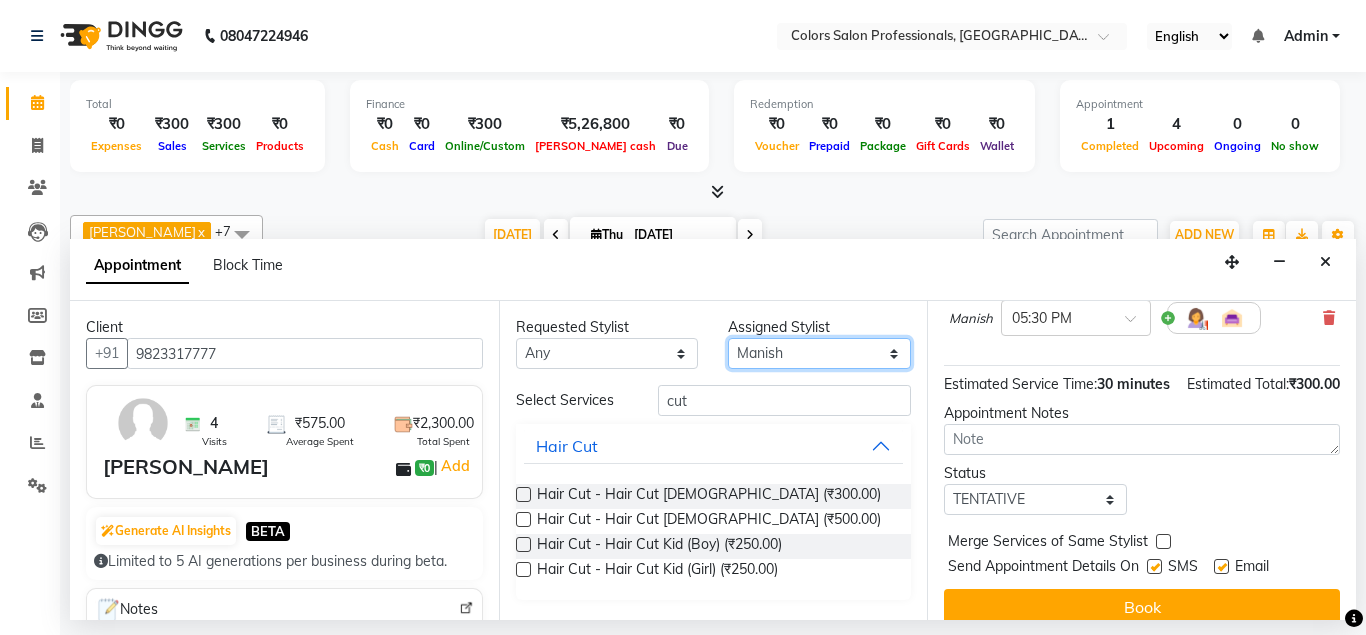 select on "71503" 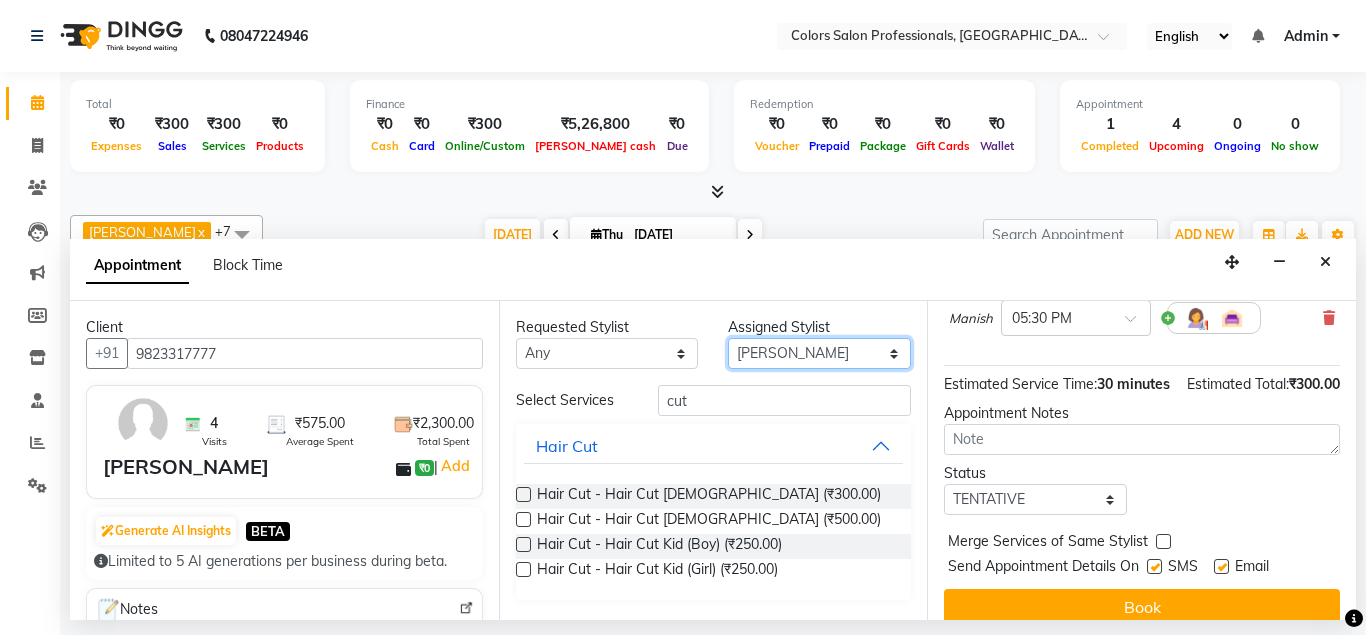 click on "[PERSON_NAME]" at bounding box center [0, 0] 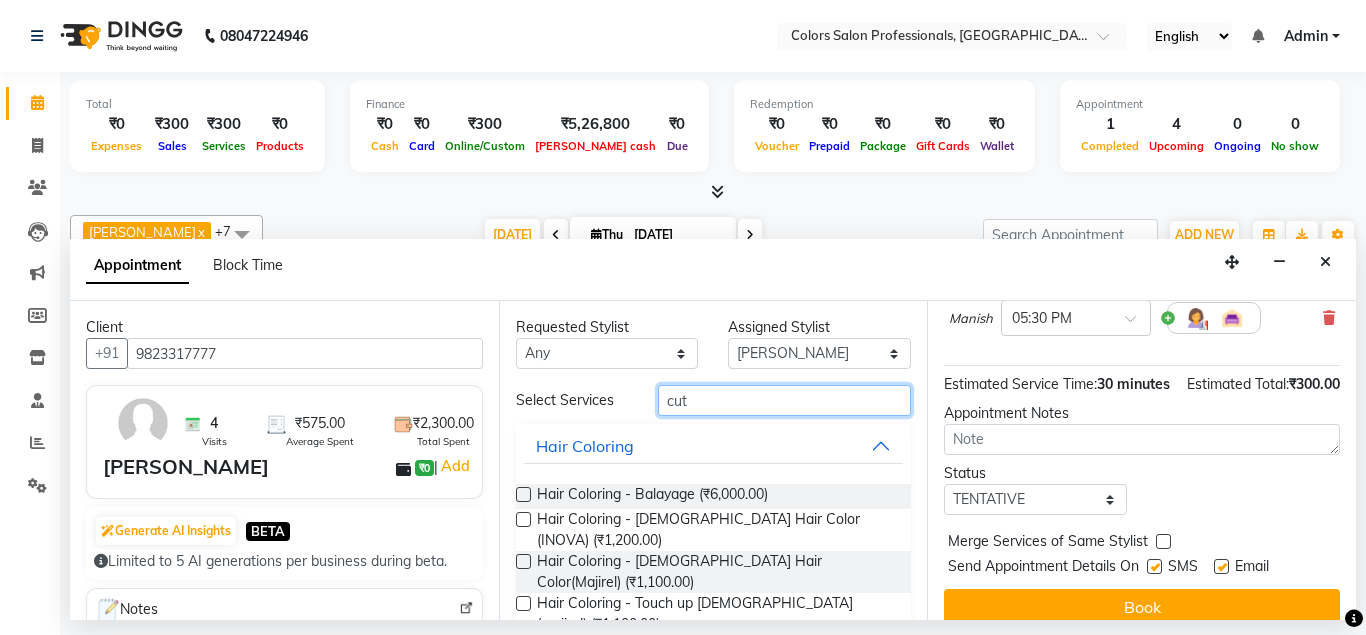 click on "cut" at bounding box center [785, 400] 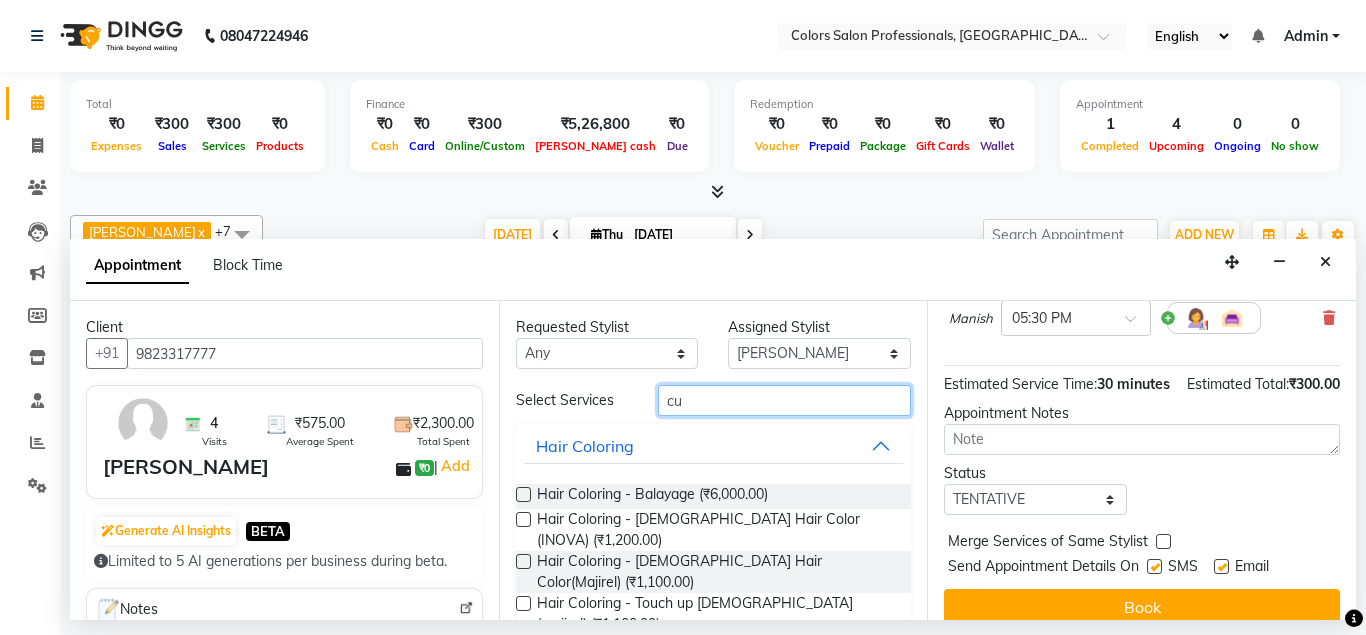 type on "c" 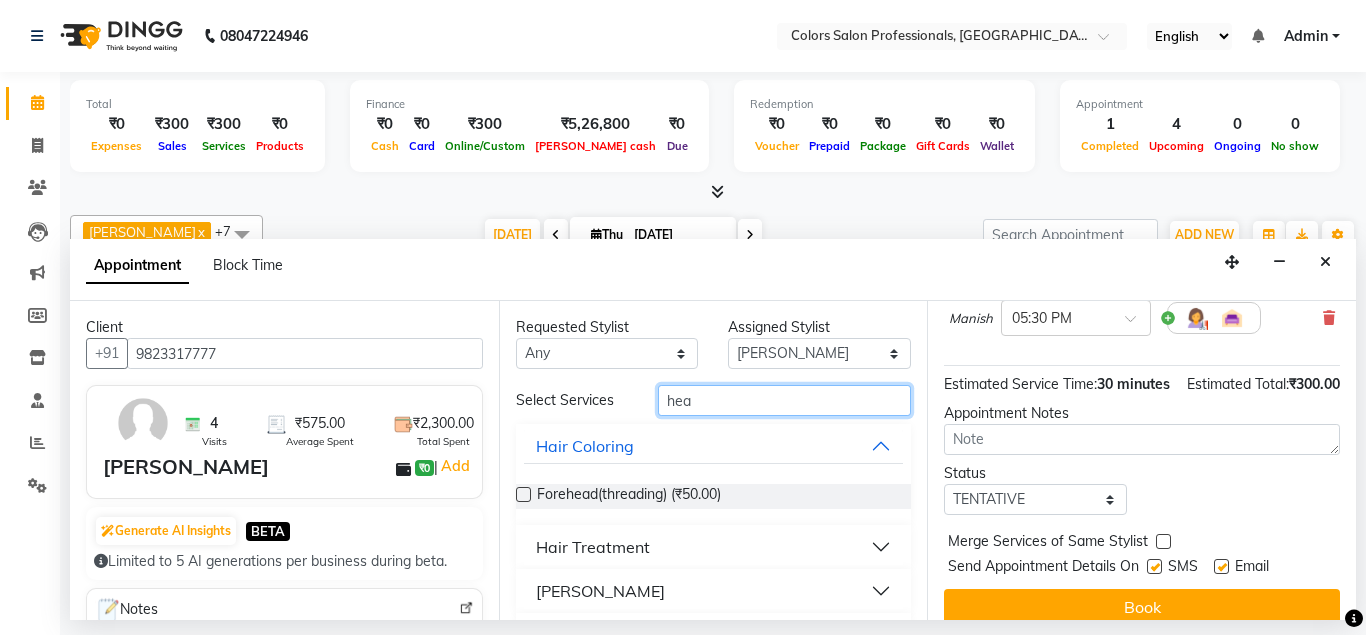 type on "head" 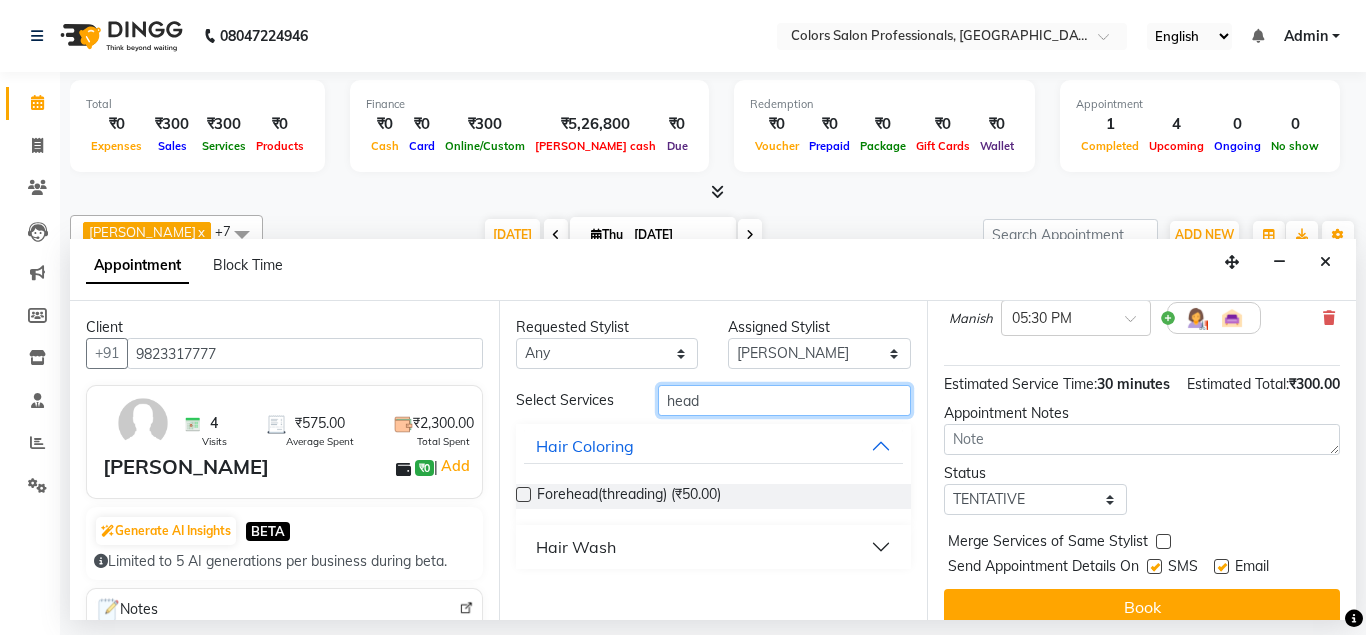 drag, startPoint x: 694, startPoint y: 418, endPoint x: 660, endPoint y: 402, distance: 37.576588 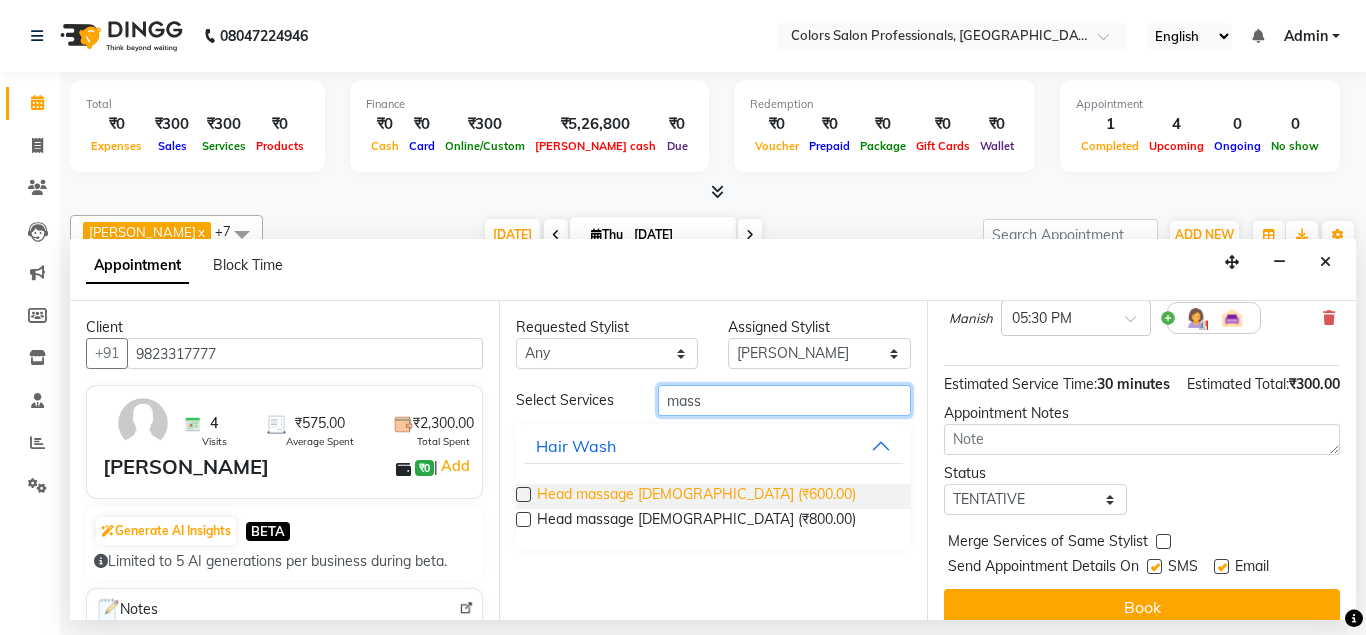 type on "mass" 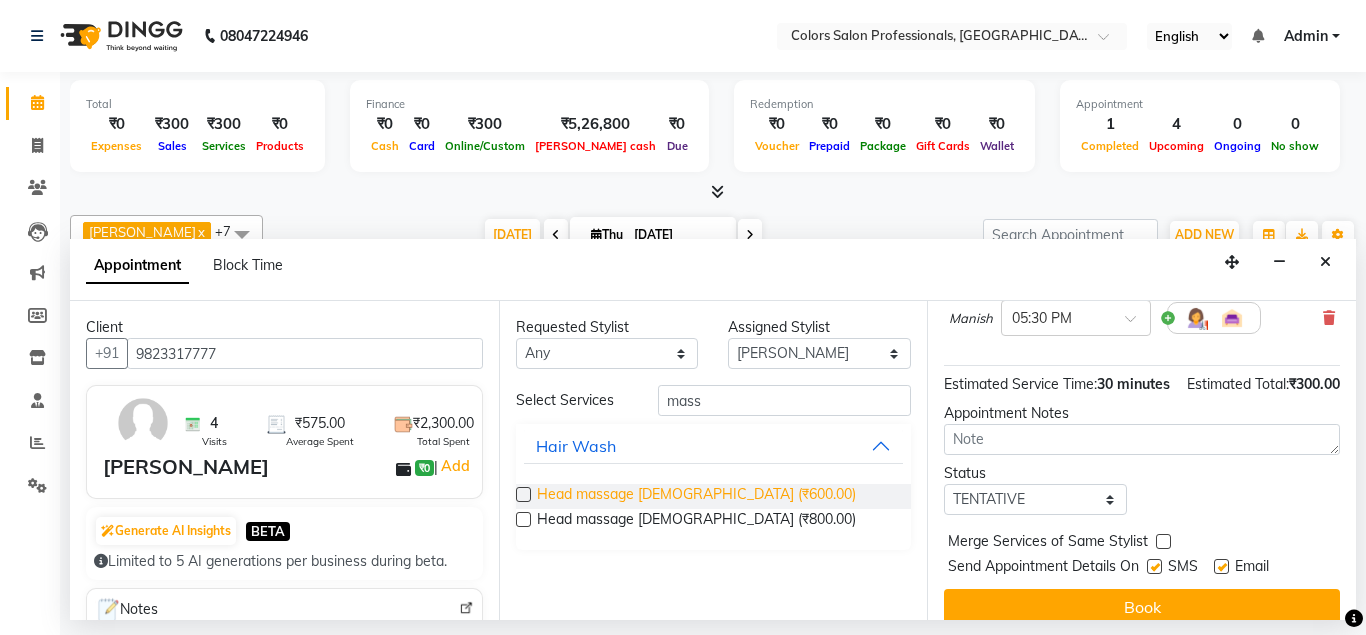 click on "Head massage [DEMOGRAPHIC_DATA] (₹600.00)" at bounding box center [696, 496] 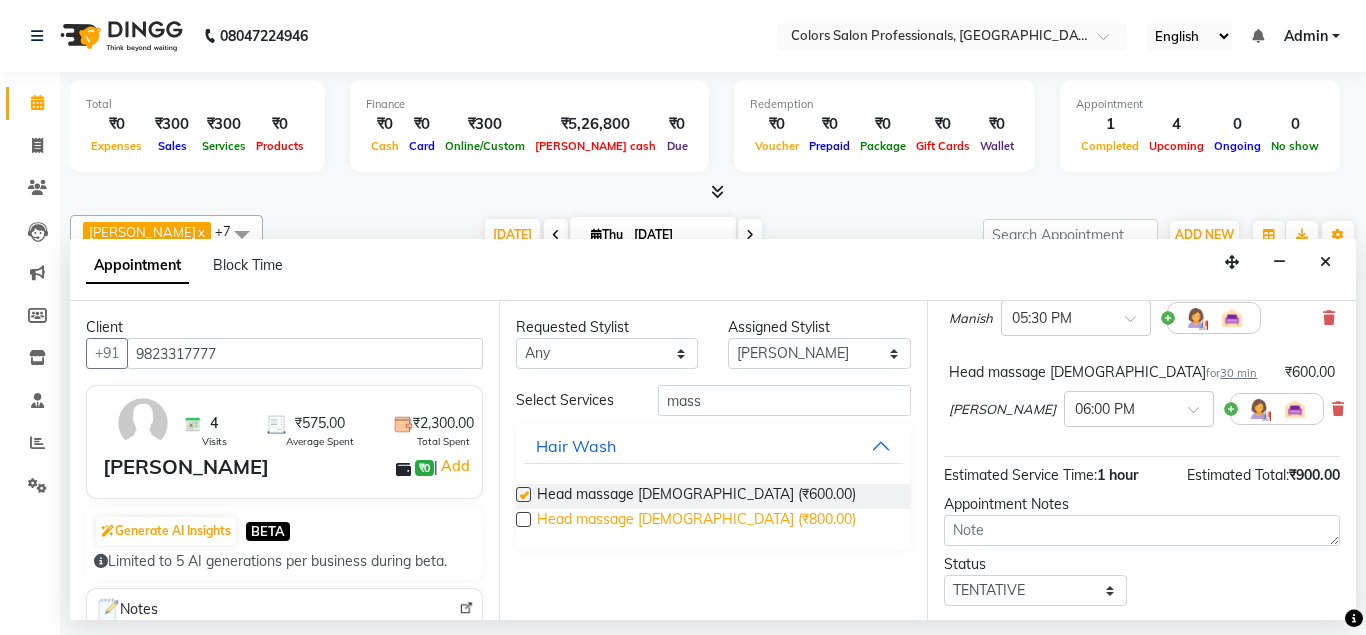 checkbox on "false" 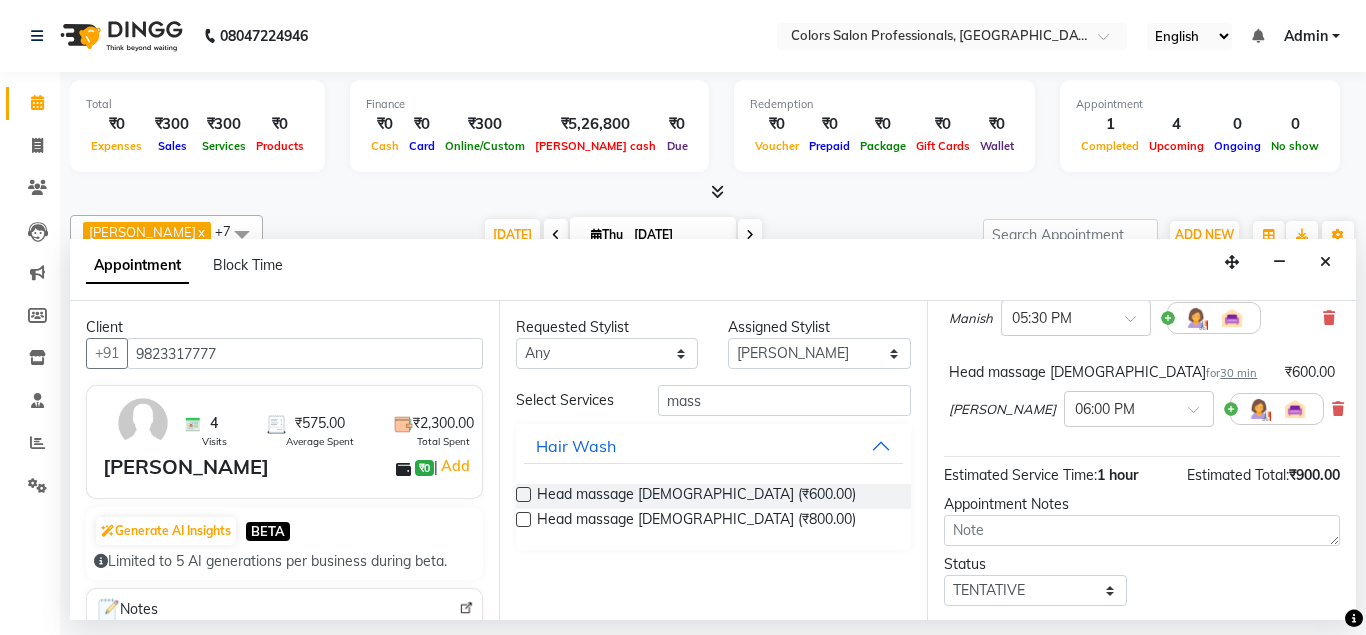 scroll, scrollTop: 298, scrollLeft: 0, axis: vertical 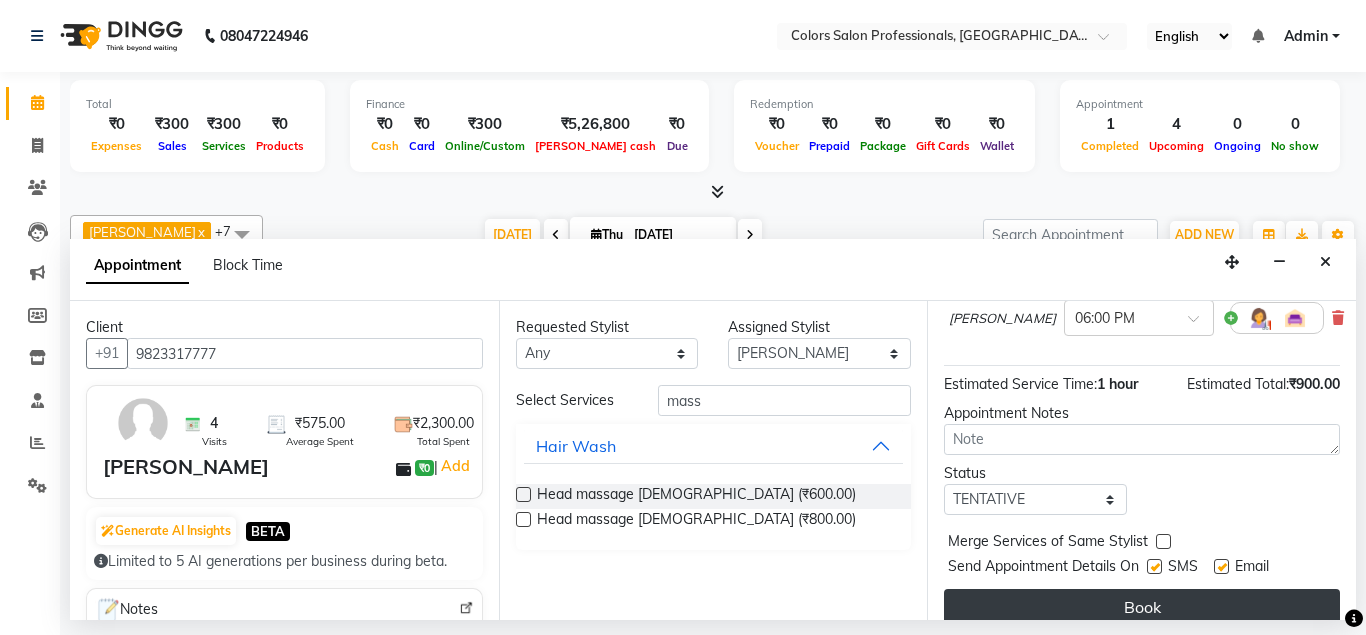 click on "Book" at bounding box center [1142, 607] 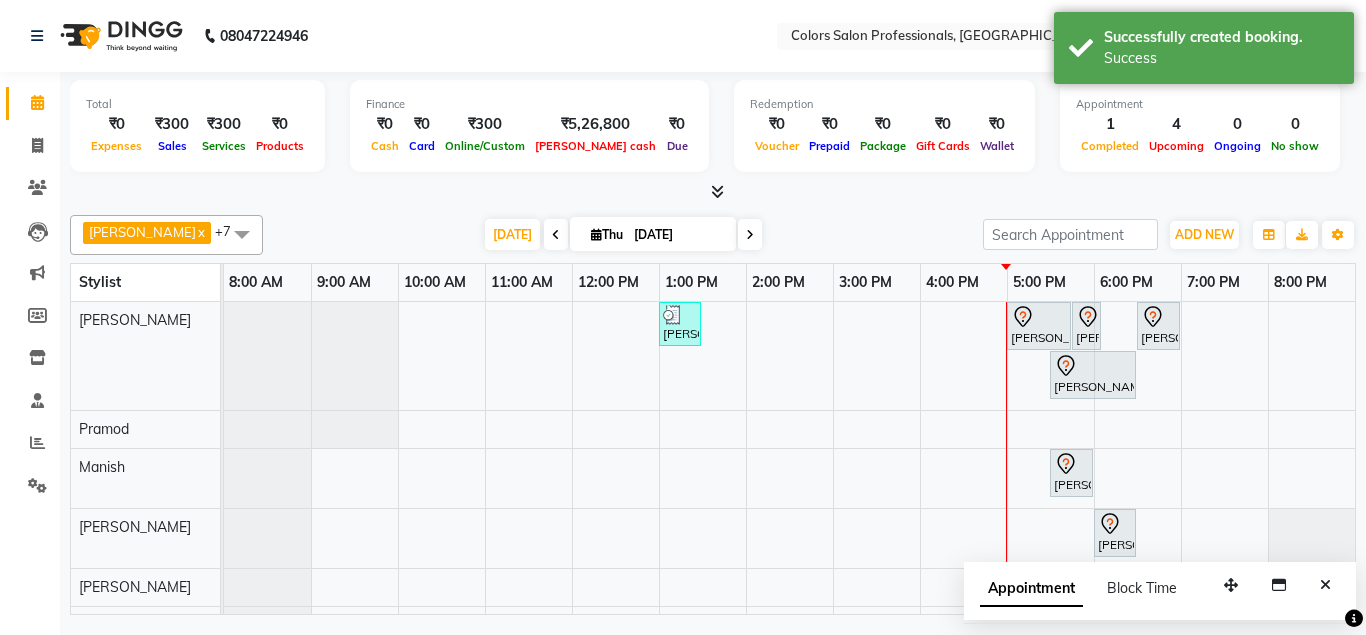 scroll, scrollTop: 29, scrollLeft: 0, axis: vertical 